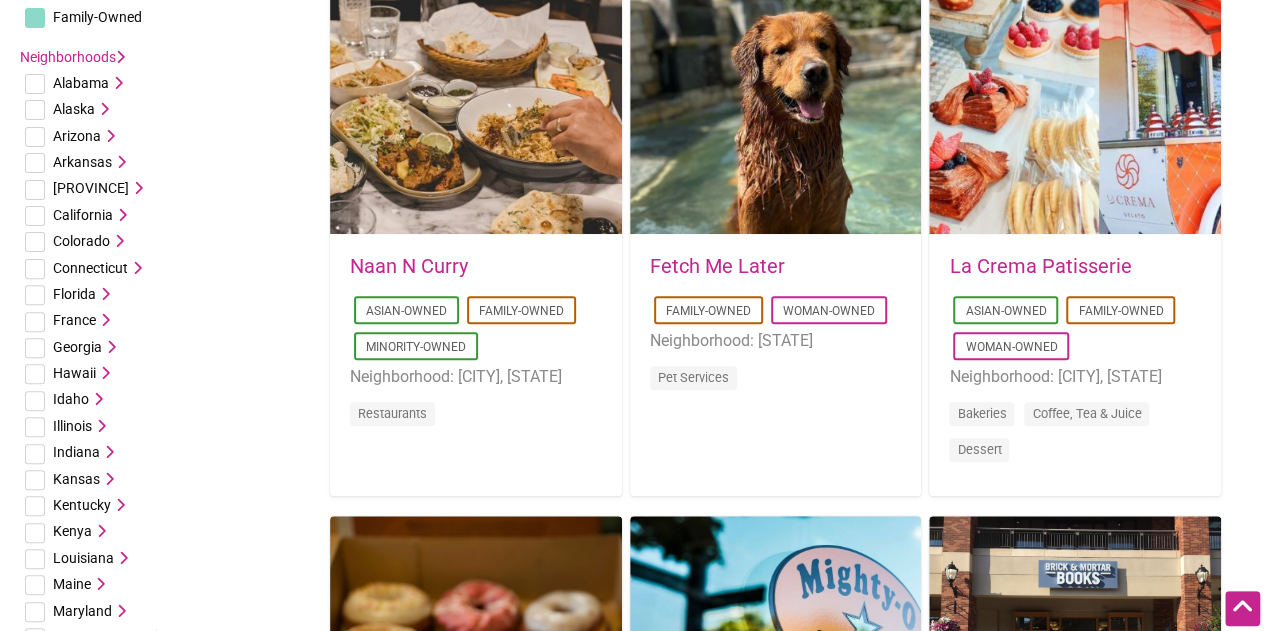 scroll, scrollTop: 0, scrollLeft: 0, axis: both 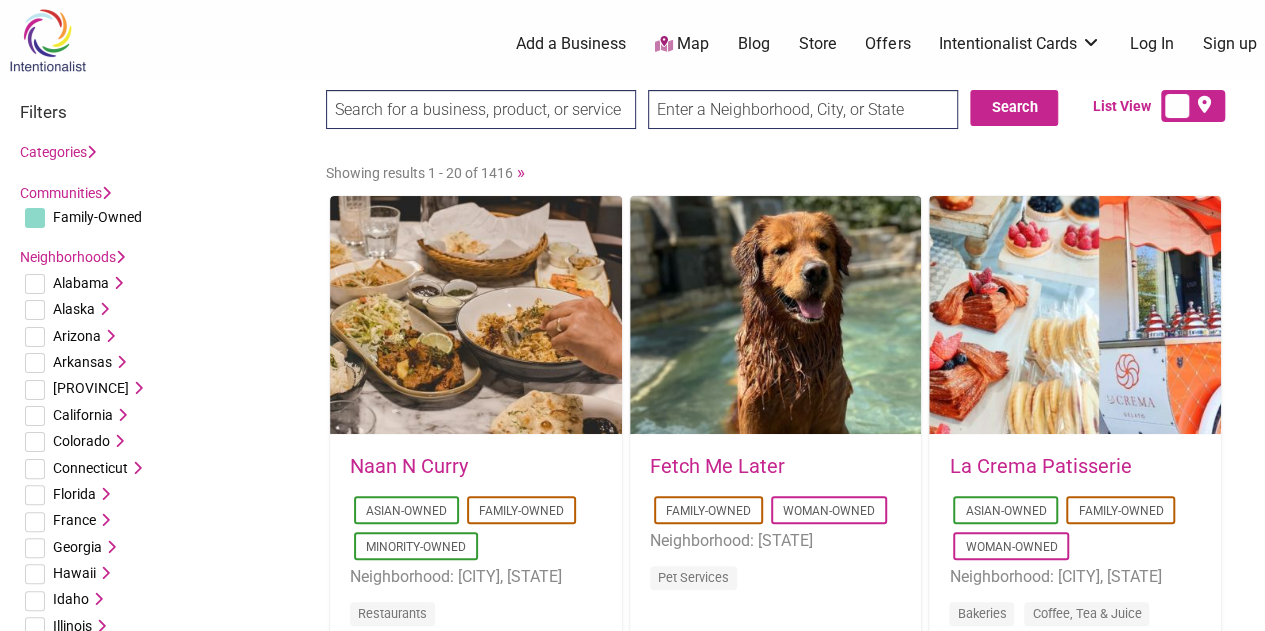 click at bounding box center [35, 218] 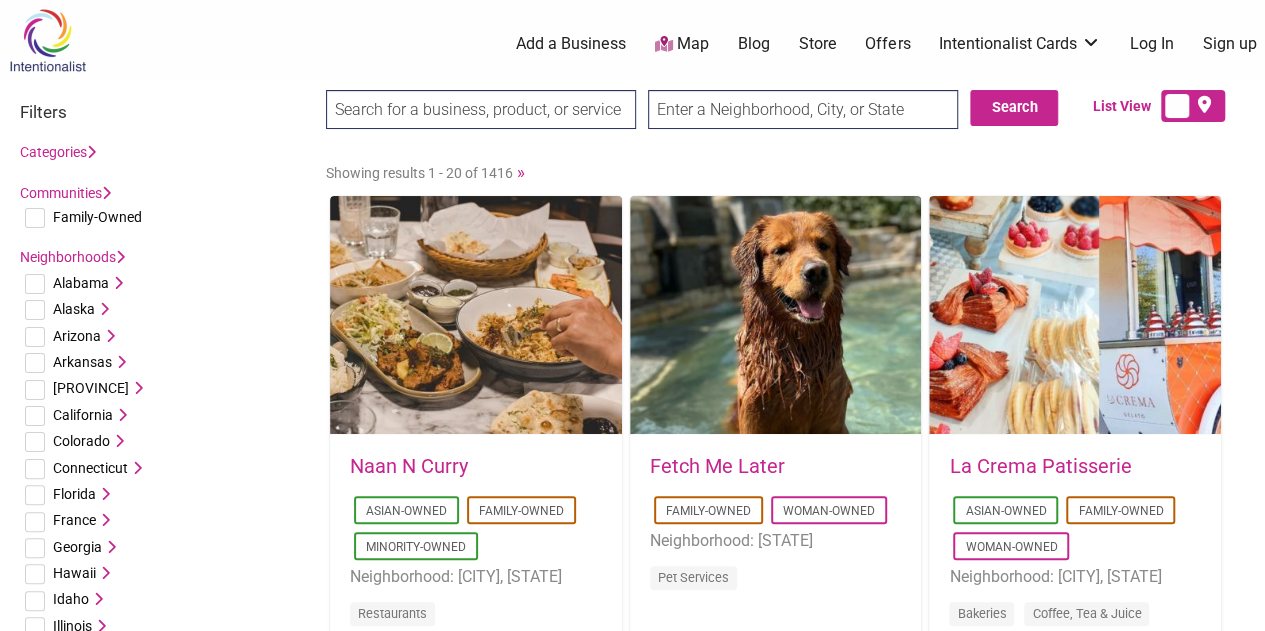 click at bounding box center (35, 218) 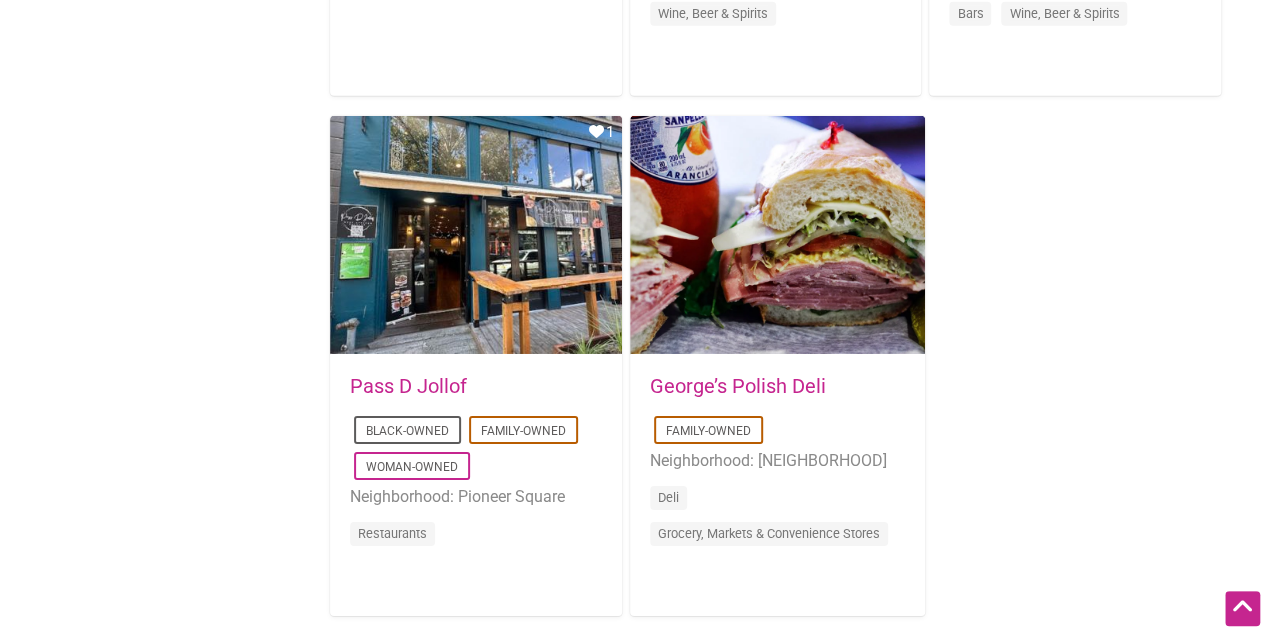 scroll, scrollTop: 3836, scrollLeft: 0, axis: vertical 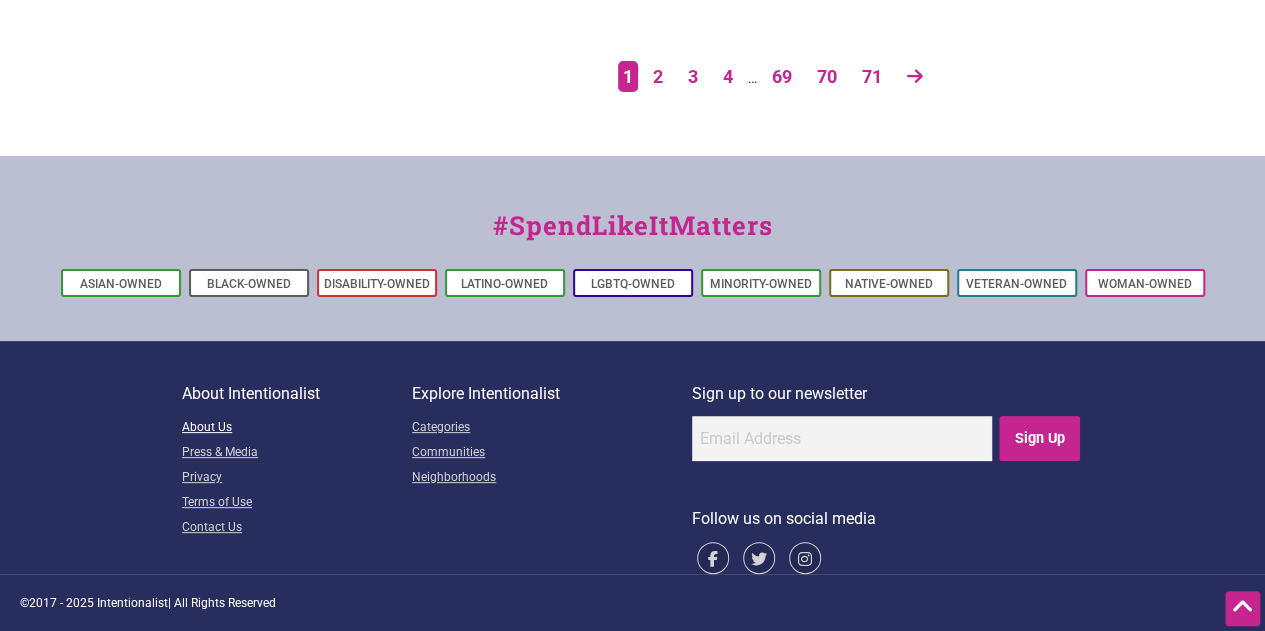click on "About Us" at bounding box center (297, 428) 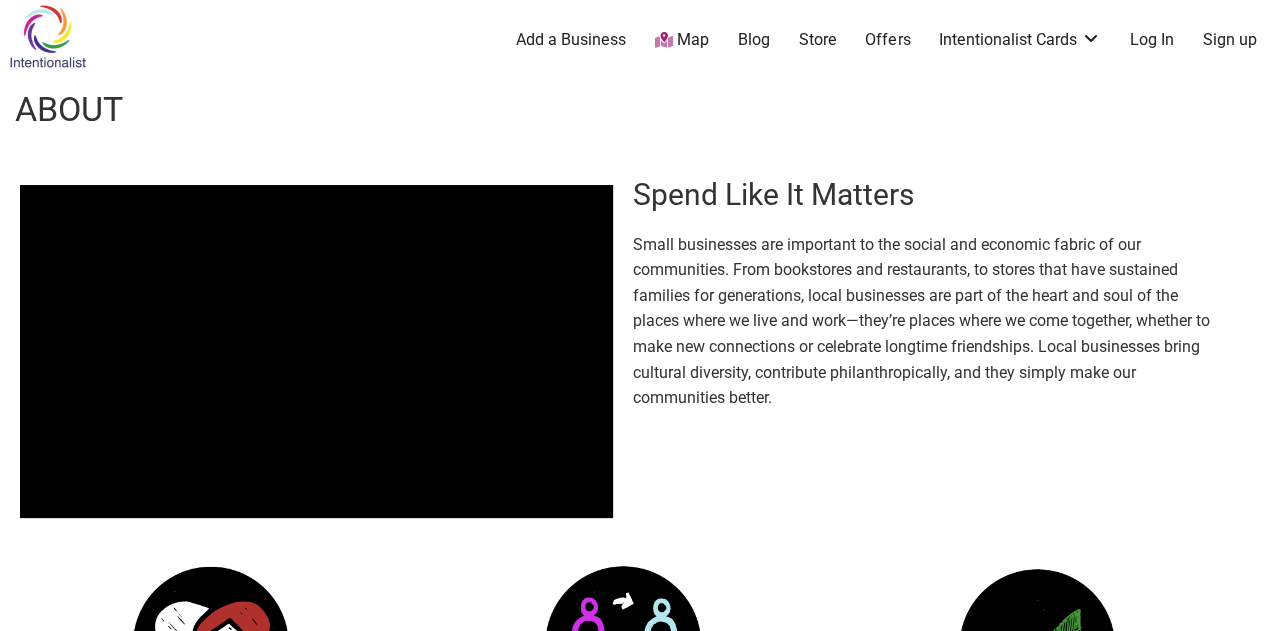 scroll, scrollTop: 0, scrollLeft: 0, axis: both 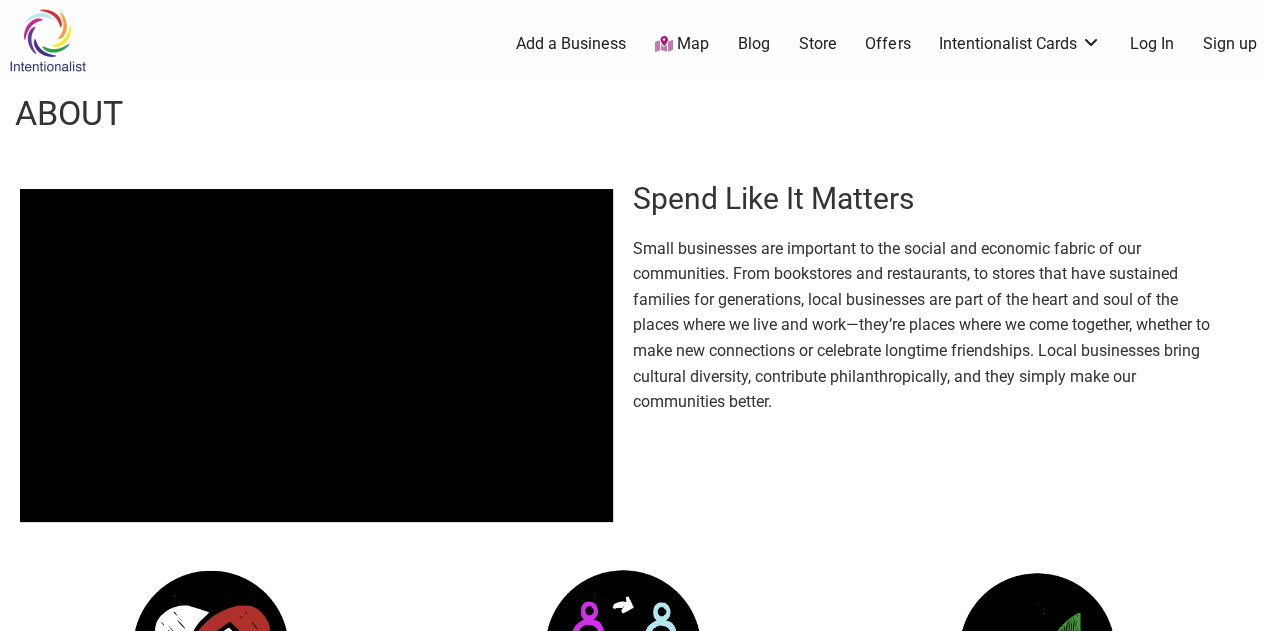 click on "Add a Business" at bounding box center [571, 44] 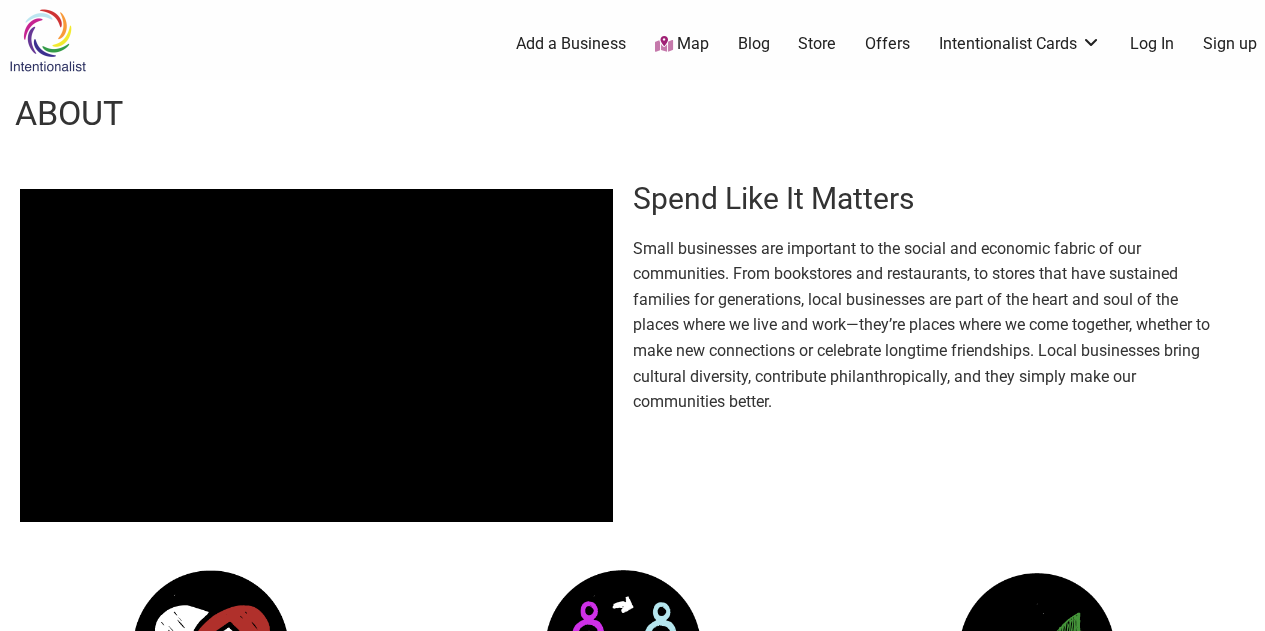 scroll, scrollTop: 0, scrollLeft: 0, axis: both 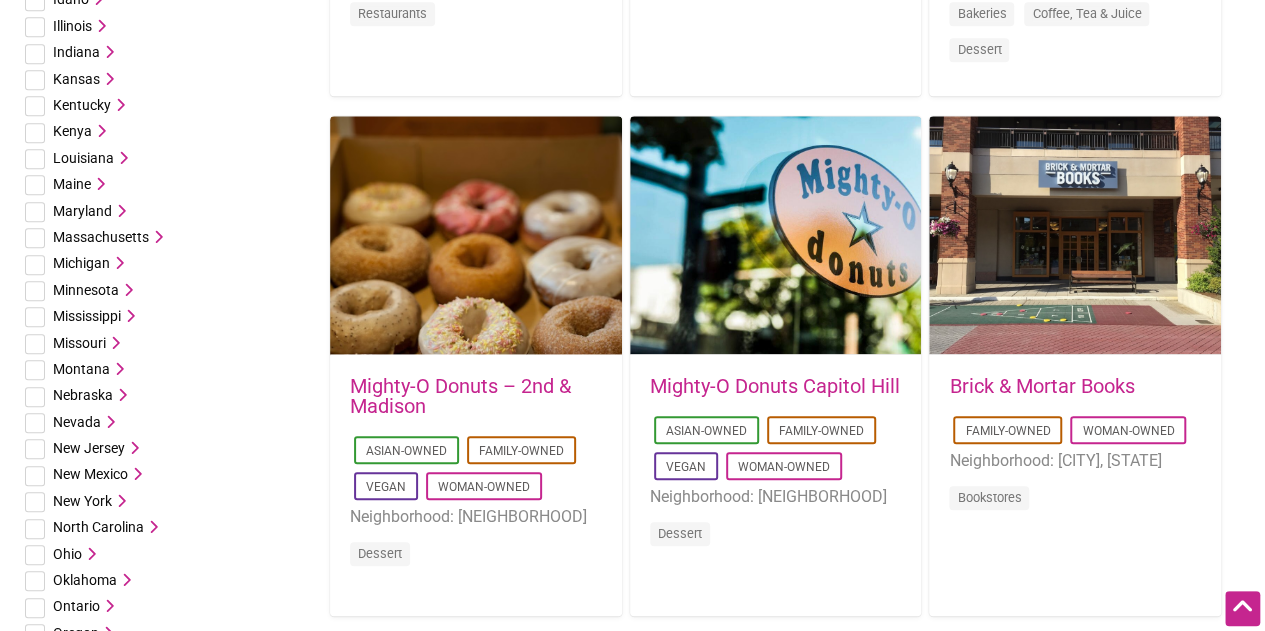 click at bounding box center (35, 344) 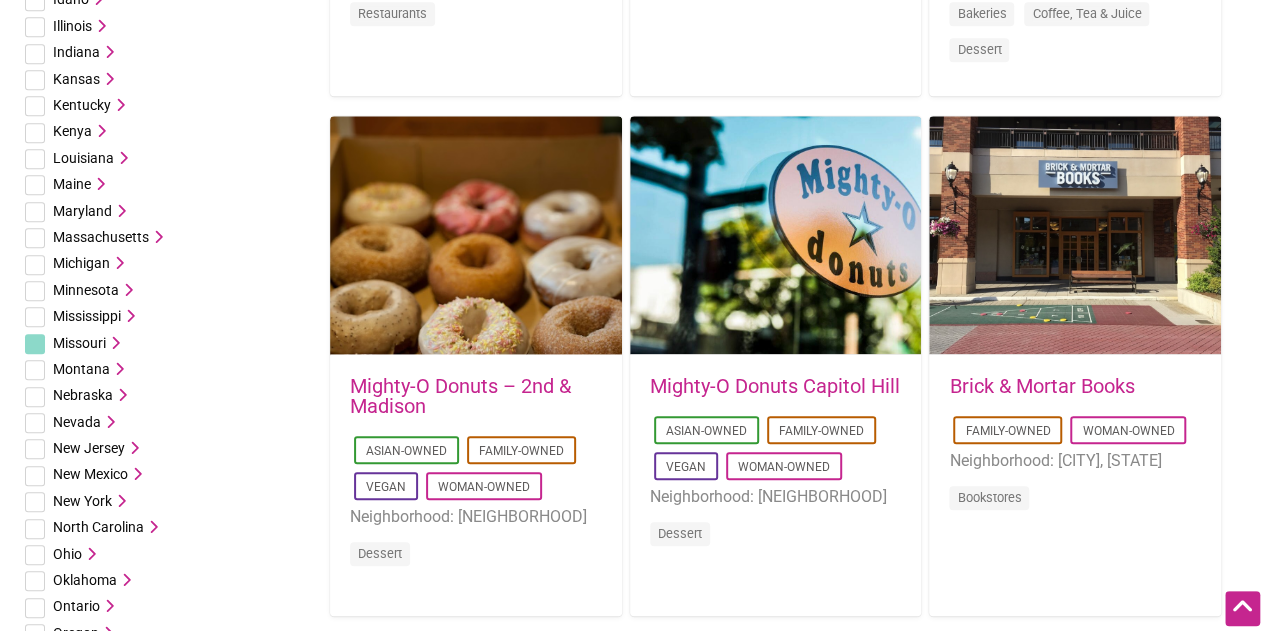 click at bounding box center (113, 343) 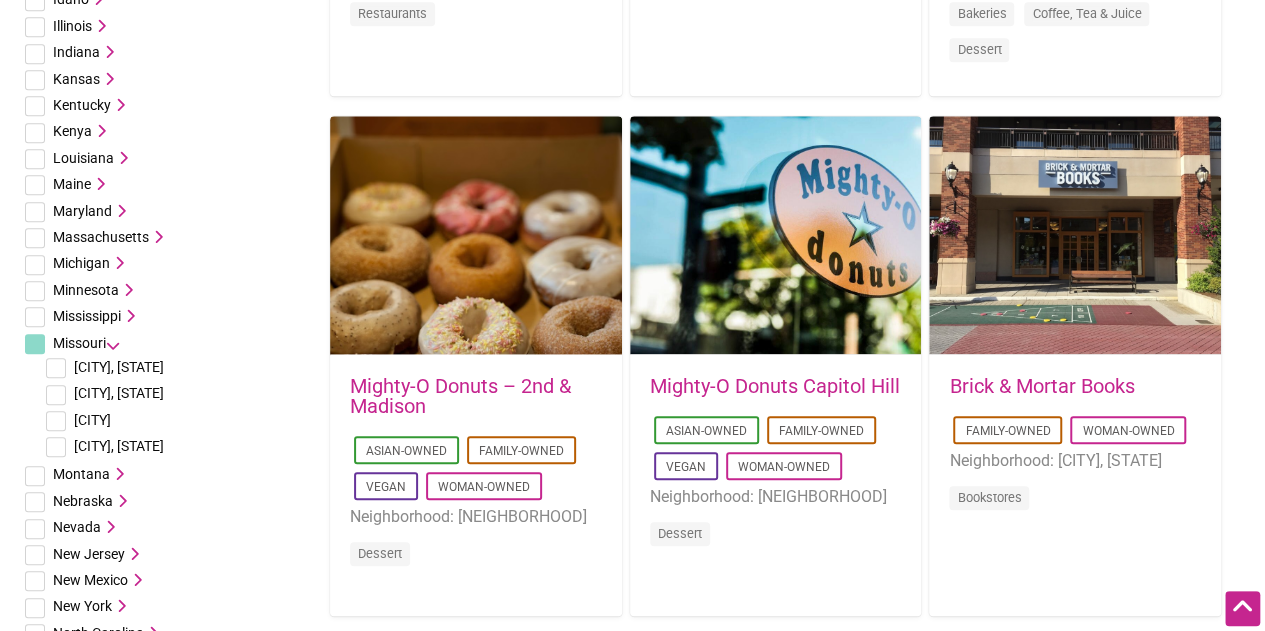 click on "[CITY]" at bounding box center (92, 420) 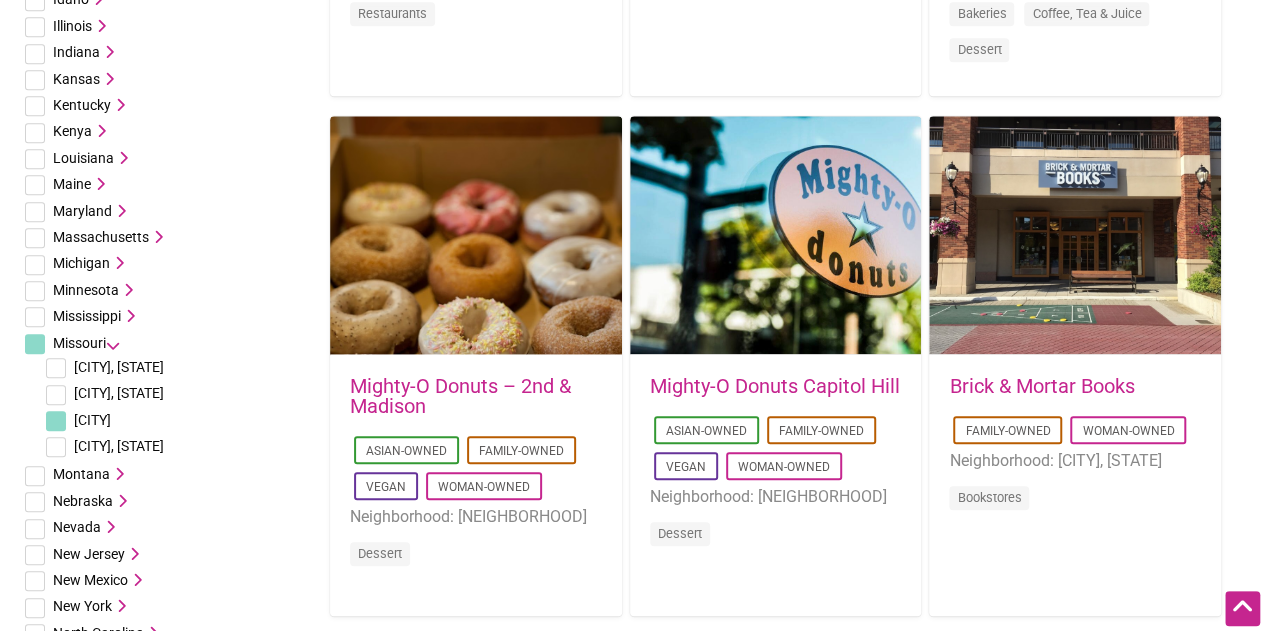 click on "Update" at bounding box center [163, 1185] 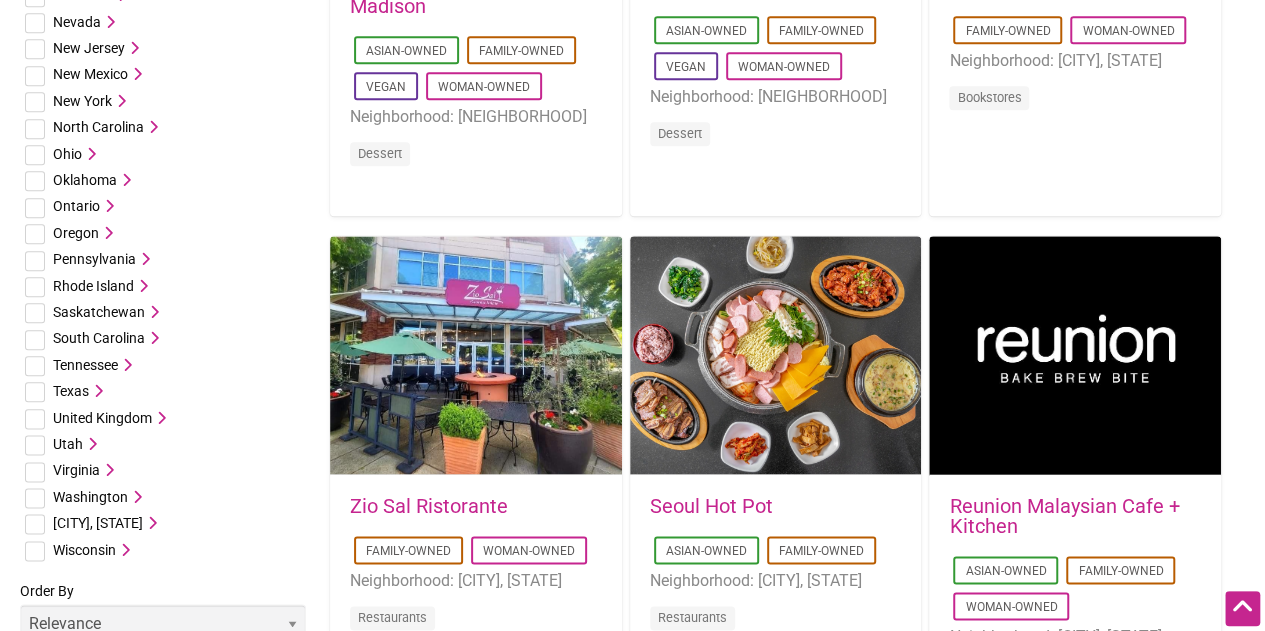 scroll, scrollTop: 900, scrollLeft: 0, axis: vertical 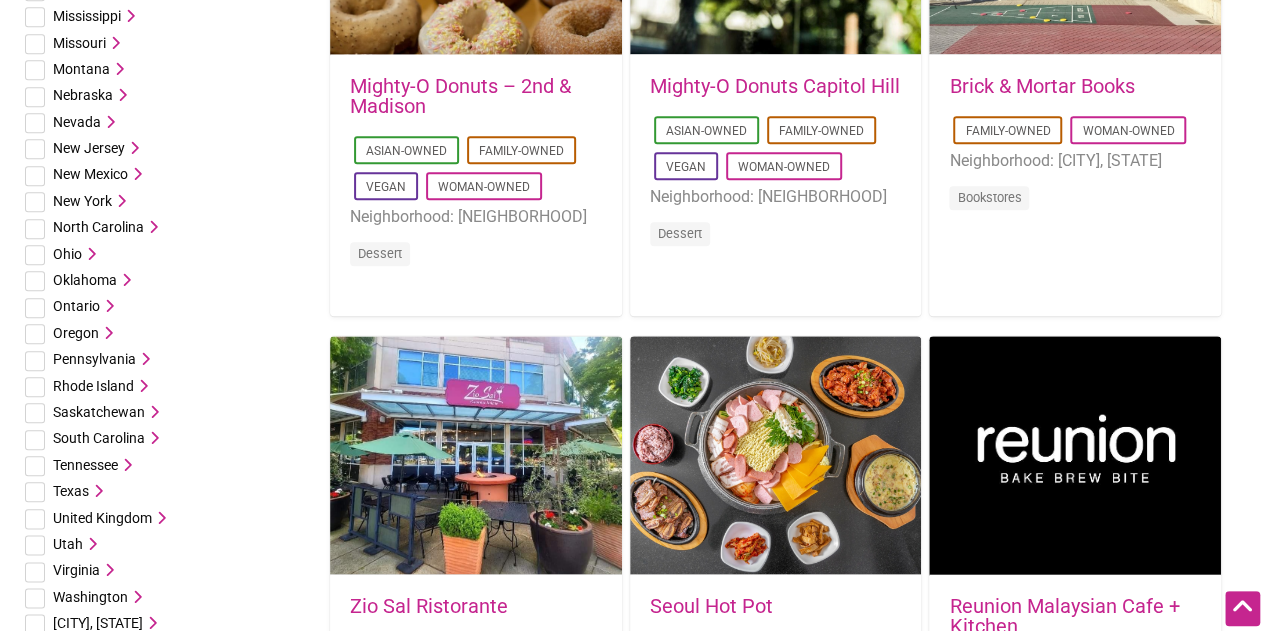 click at bounding box center [35, 44] 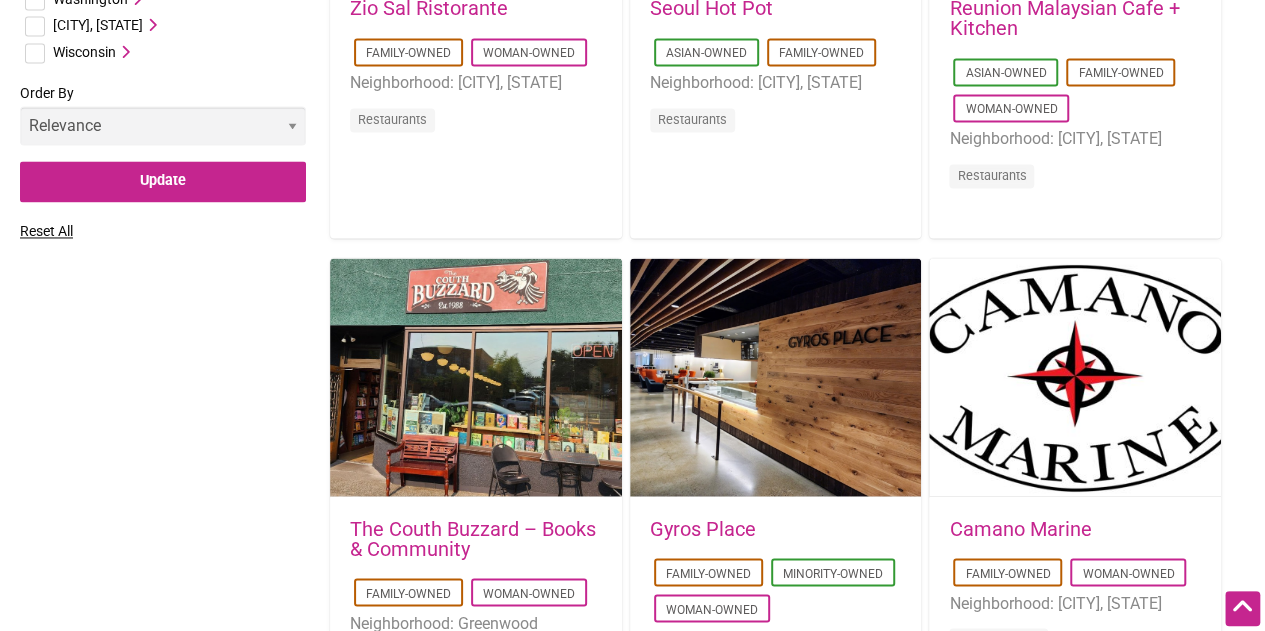 scroll, scrollTop: 1500, scrollLeft: 0, axis: vertical 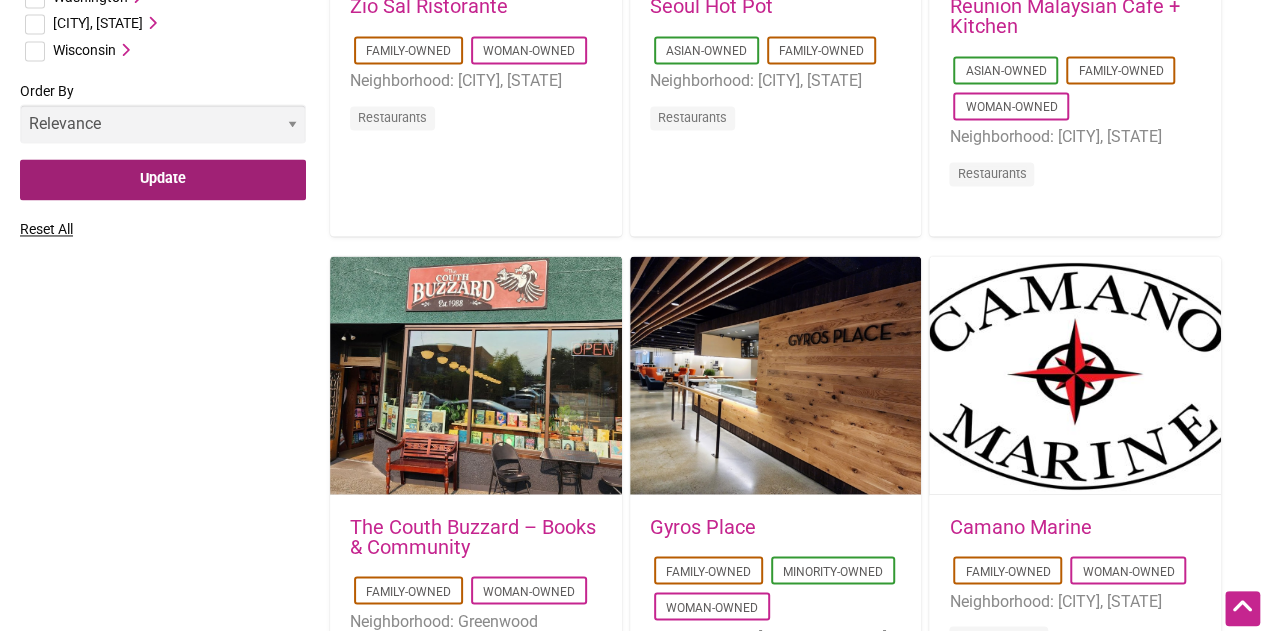 click on "Update" at bounding box center (163, 179) 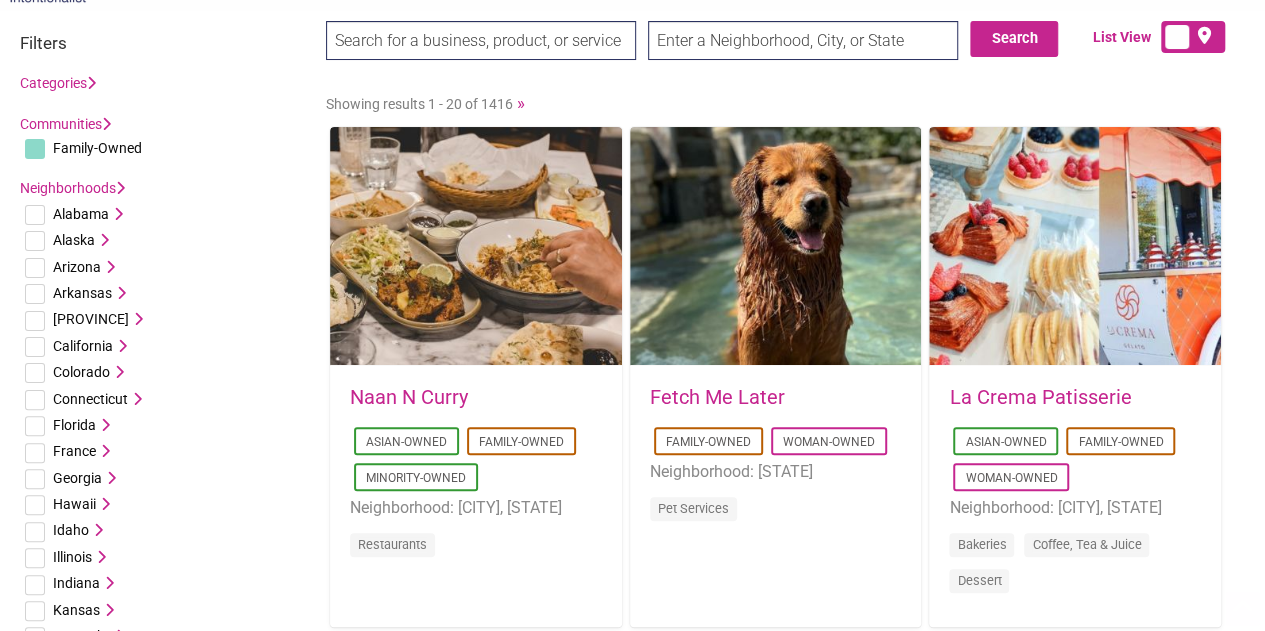 scroll, scrollTop: 100, scrollLeft: 0, axis: vertical 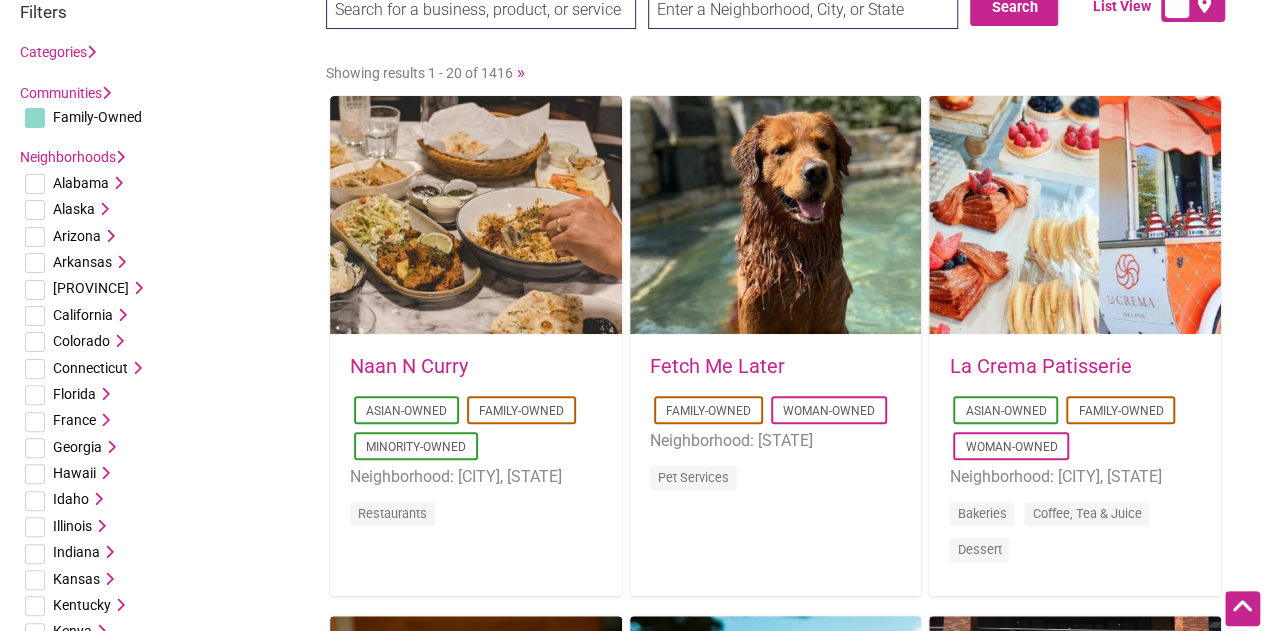 click at bounding box center [106, 93] 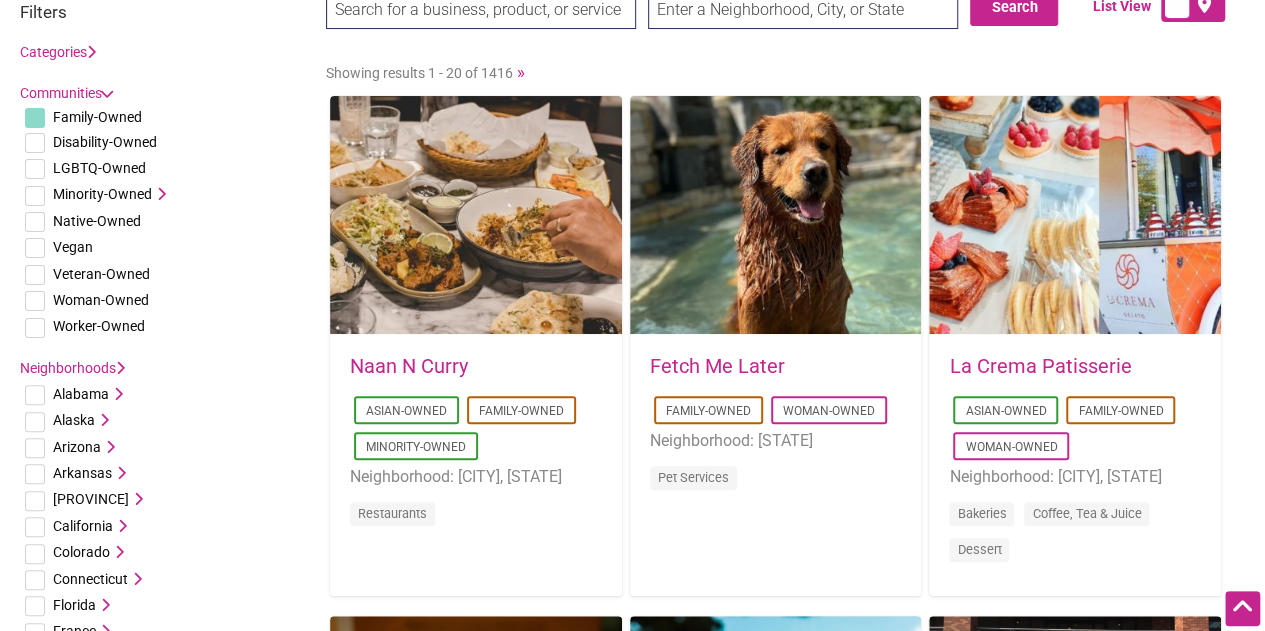 click on "Categories
Art Galleries
Bakeries
Bars
Beauty & Spa
Barber Shop
Hair Salon
Nail Salon
Tattoo Parlor
Cafe
Cannabis Dispensaries
Car Dealership
Catering
Coffee, Tea & Juice
Corporate Gifts
Deli
Dessert
Ice Cream
Event Venues
Farms
Florists
Food Trucks
Funeral Services
Game Store
Grocery, Markets & Convenience Stores
Butcher
Deli
Gyms & Yoga
Health Services
Counseling
Massage
Hotel
Martial Arts
Music Venues & Dance Clubs
Other Services
Art Classes
Auto Repair
Bike Shop and Repair
Cleaning
Continuing Education
Dance School
Dry Cleaning
Framing
Landscaping
Language Lessons
Legal
Music Lessons
Pharmacy
Photography
Remodel
Pet Services
Animal Shelter
Fish Store
Restaurants
Brunch
Shopping
Arts & Crafts" at bounding box center (163, 52) 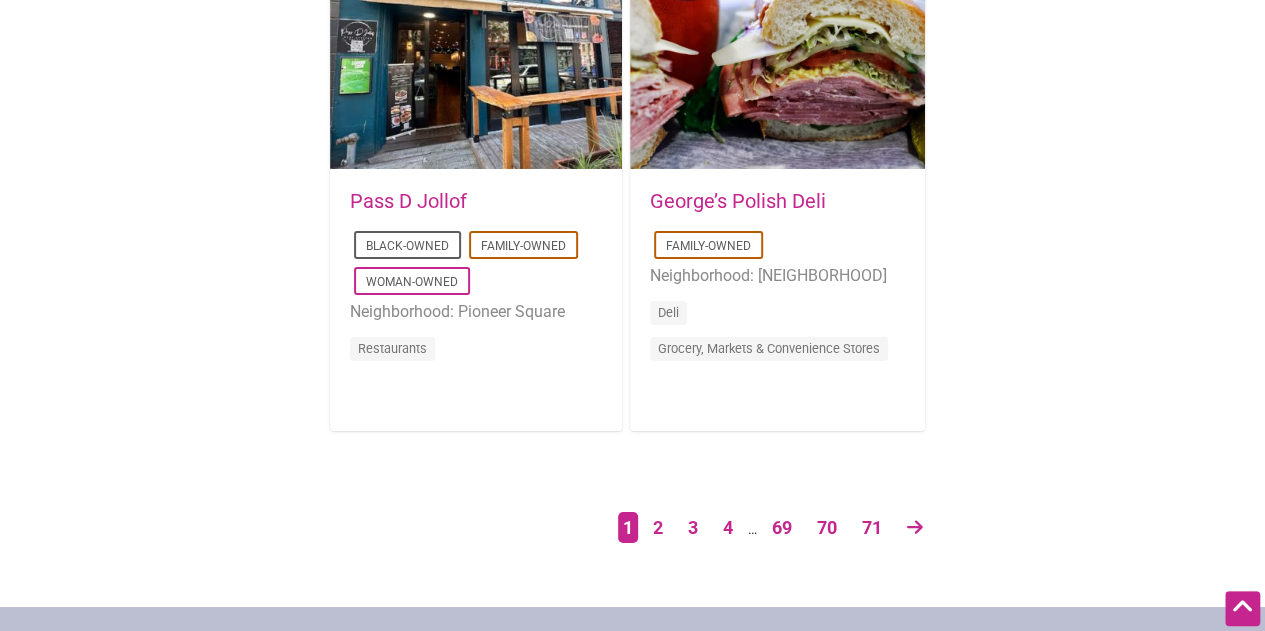scroll, scrollTop: 3400, scrollLeft: 0, axis: vertical 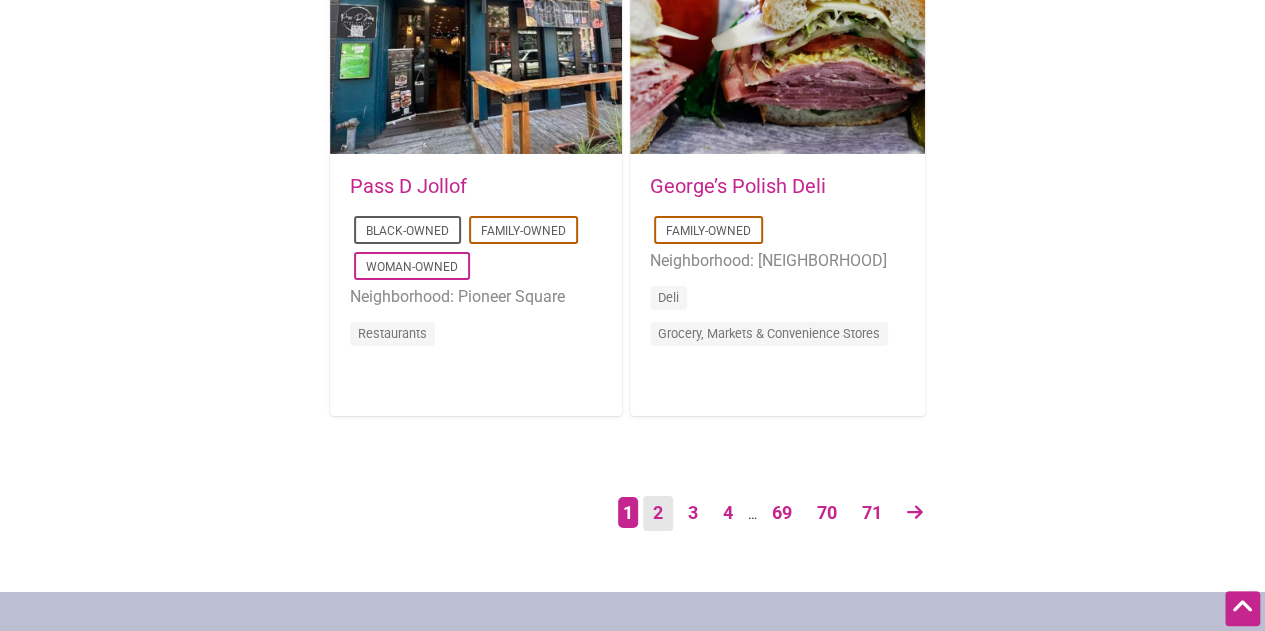 click on "2" at bounding box center [658, 513] 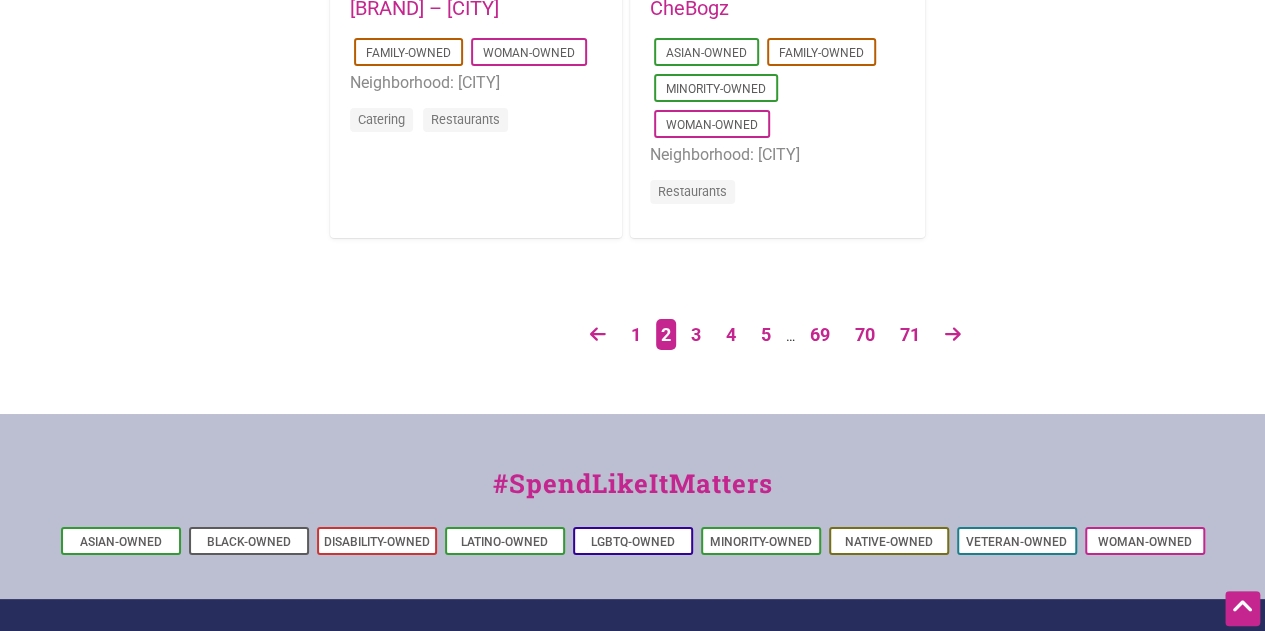 scroll, scrollTop: 3600, scrollLeft: 0, axis: vertical 